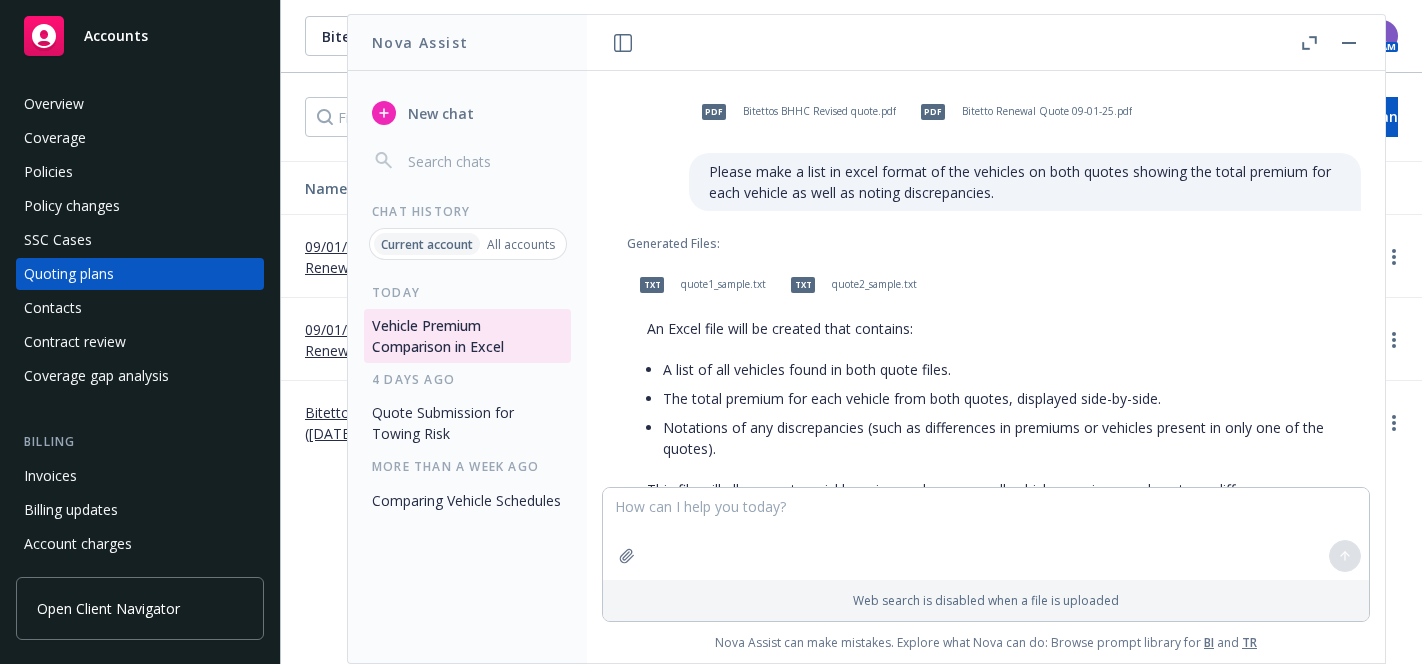 scroll, scrollTop: 0, scrollLeft: 0, axis: both 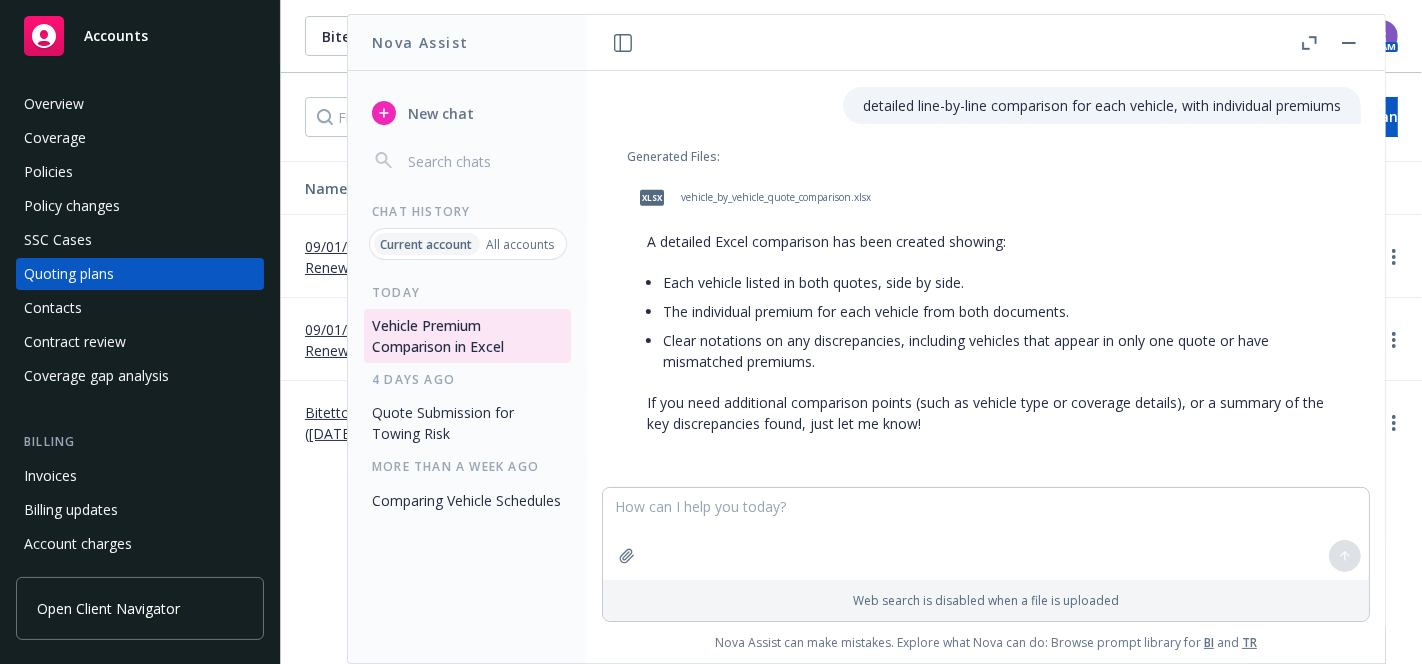 click on "Quote Submission for Towing Risk" at bounding box center [467, 423] 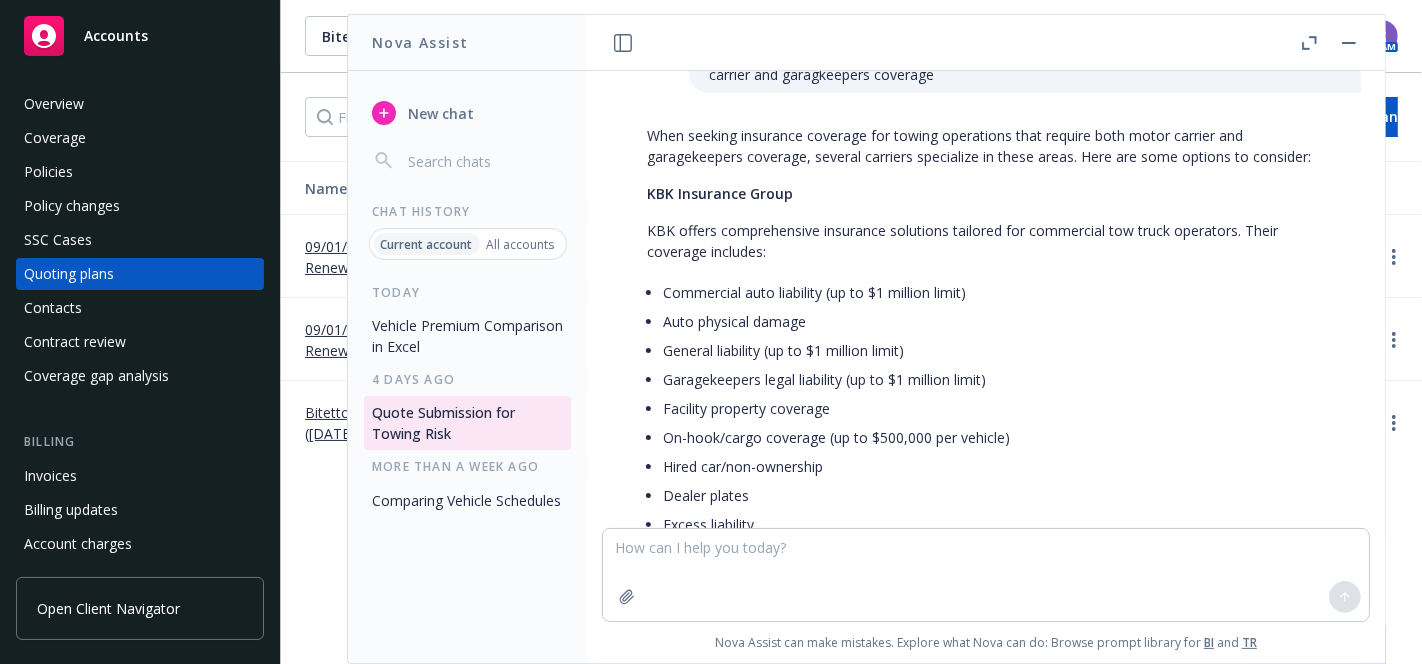 scroll, scrollTop: 0, scrollLeft: 0, axis: both 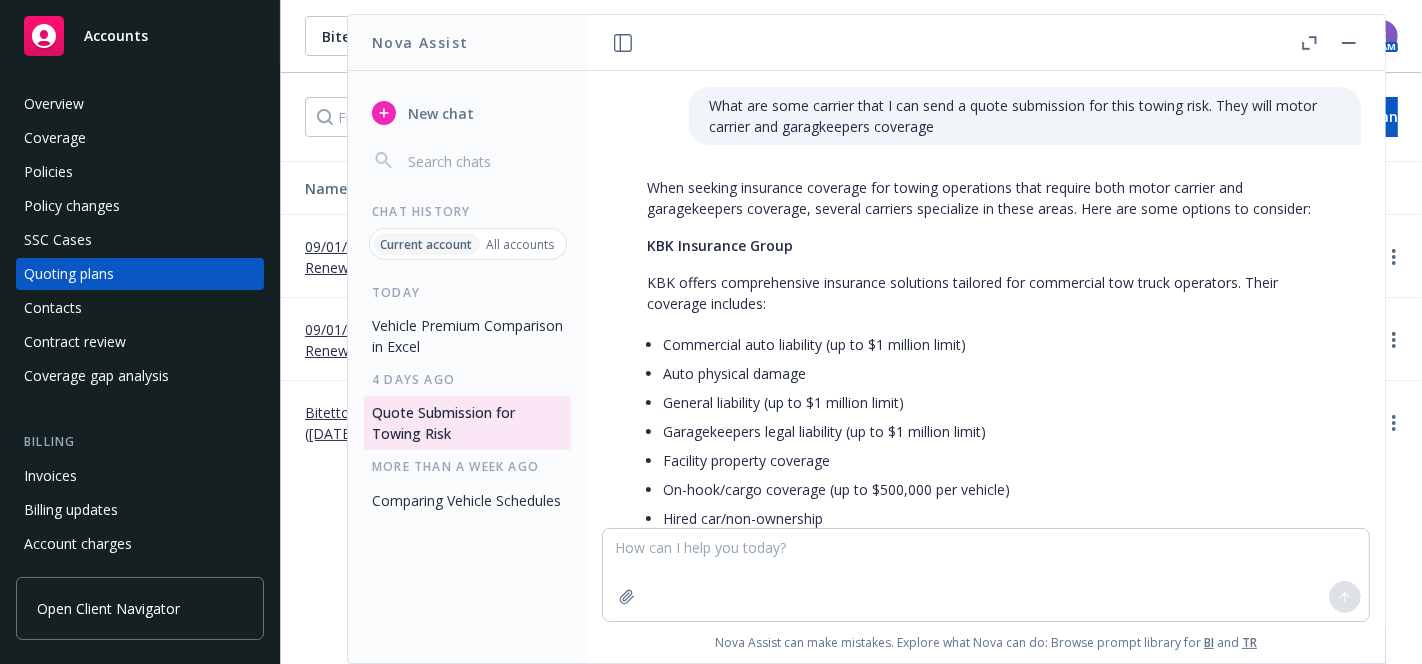 click on "All accounts" at bounding box center (521, 244) 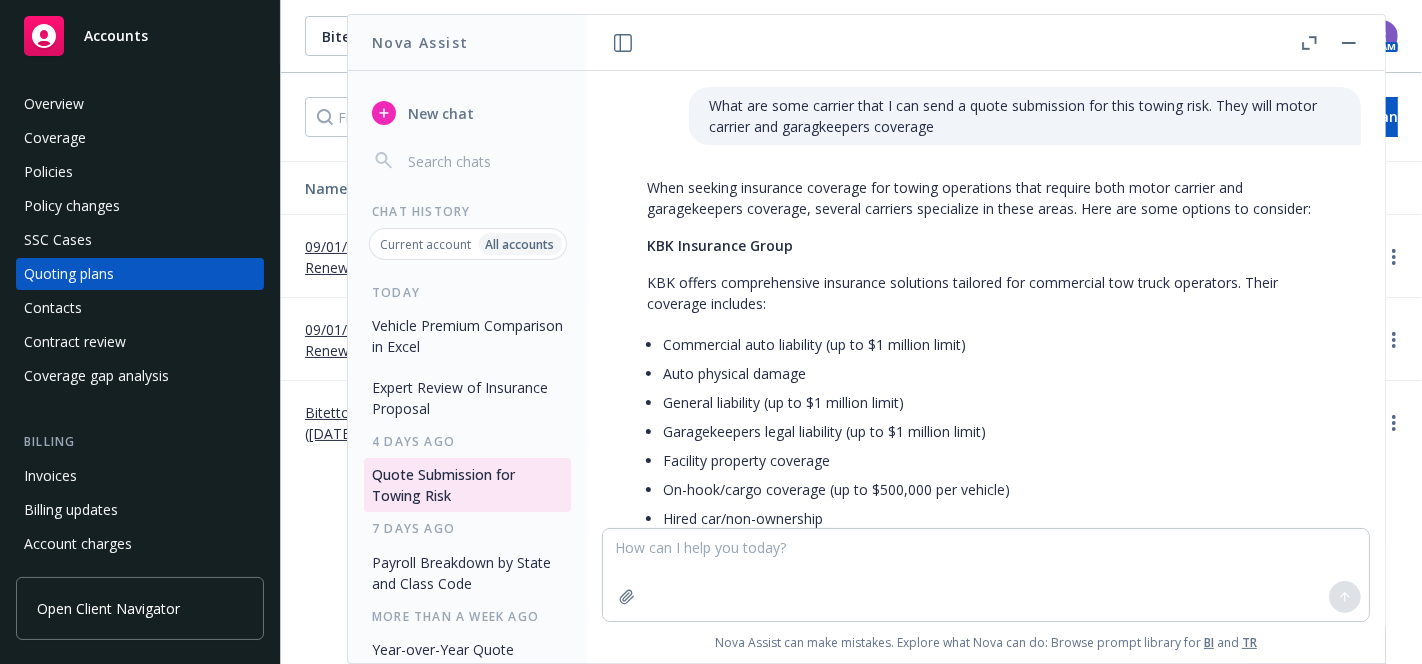 click on "Current account" at bounding box center [426, 244] 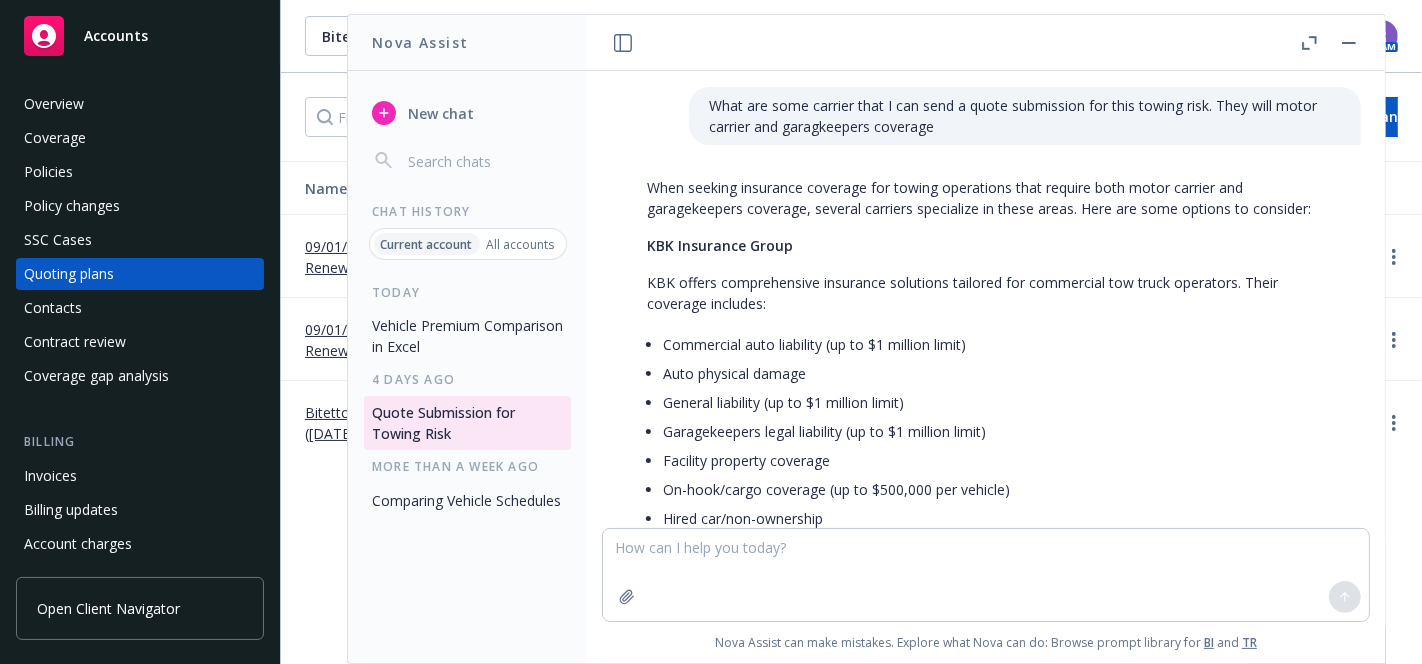 click at bounding box center (1349, 43) 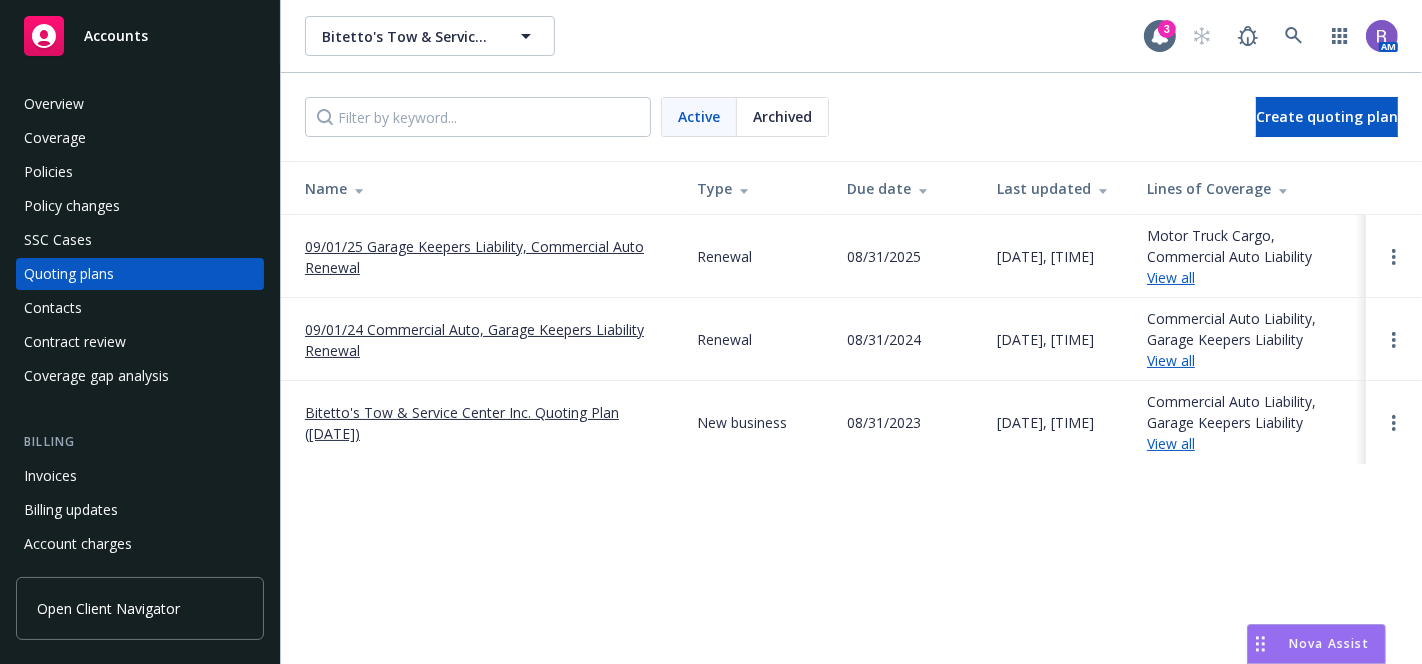 scroll, scrollTop: 2218, scrollLeft: 0, axis: vertical 